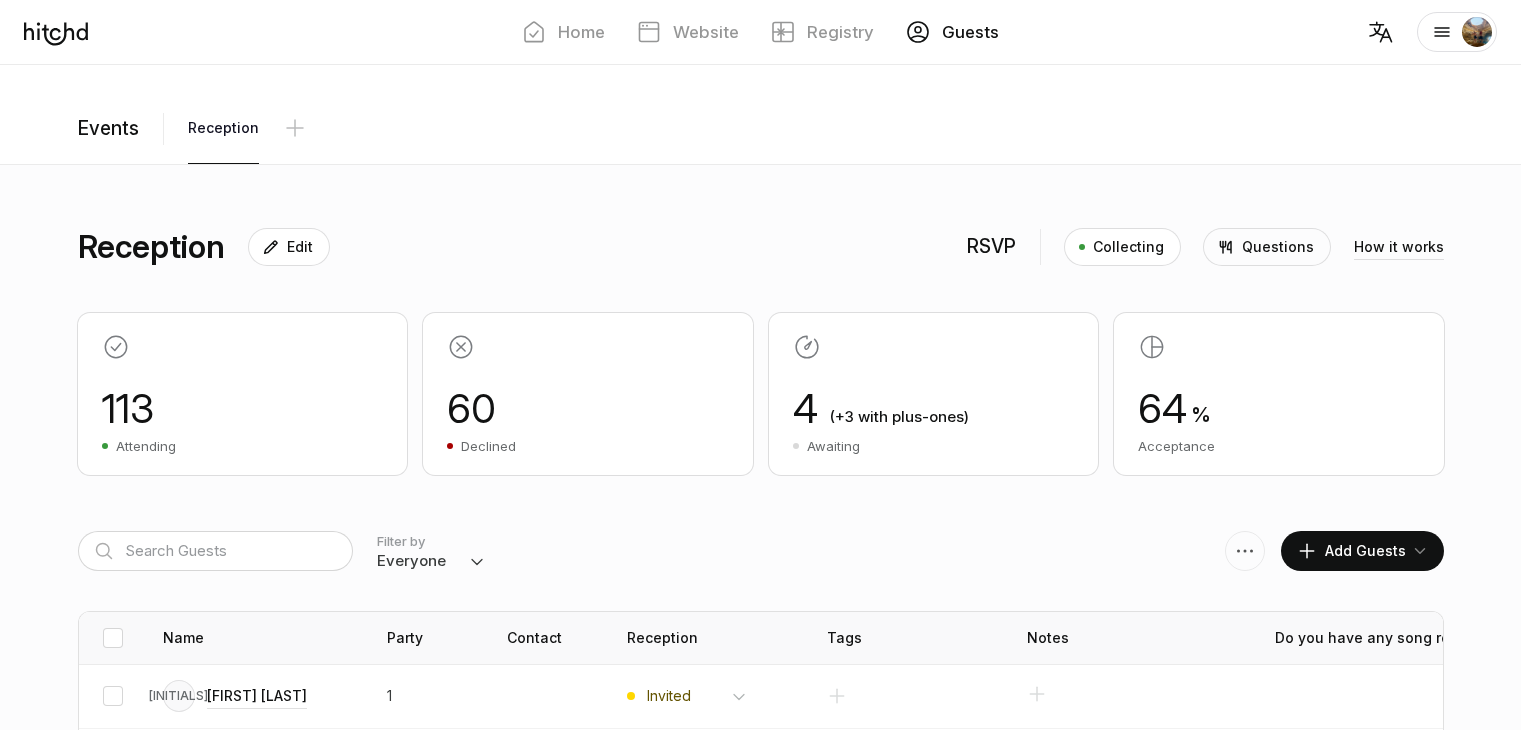 scroll, scrollTop: 0, scrollLeft: 0, axis: both 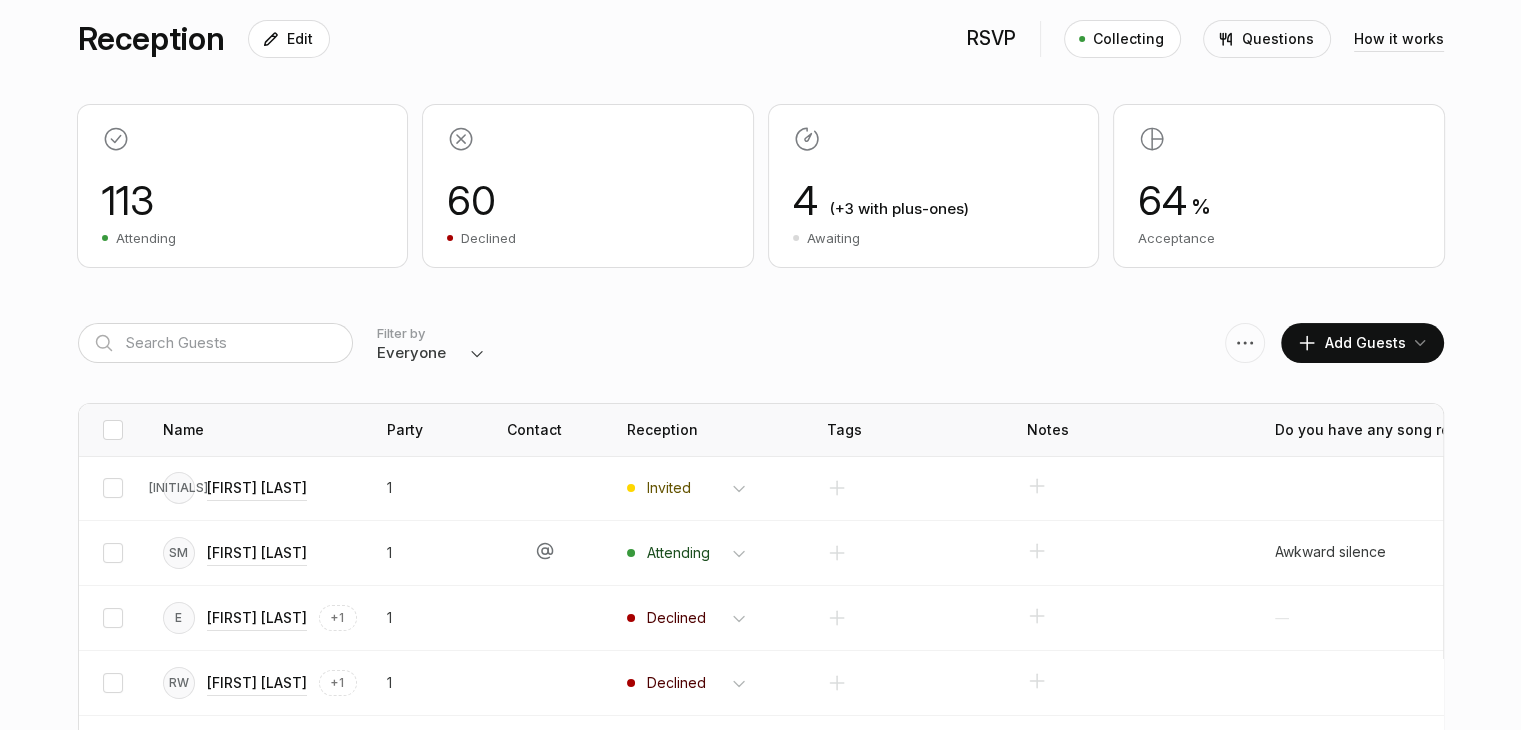 click on "Everyone
Attending
Declined
Awaiting
Not Invited" at bounding box center [431, 353] 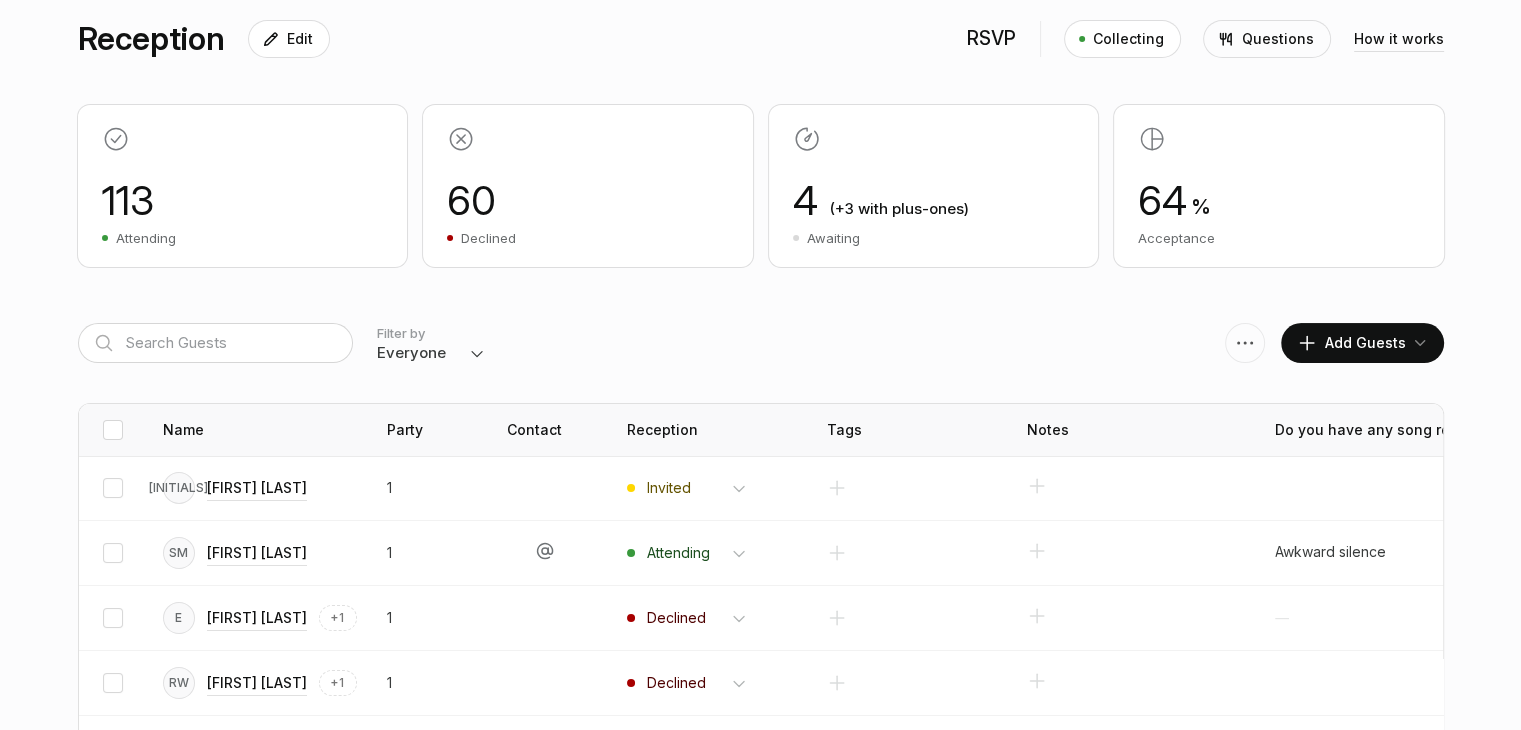 select on "invited" 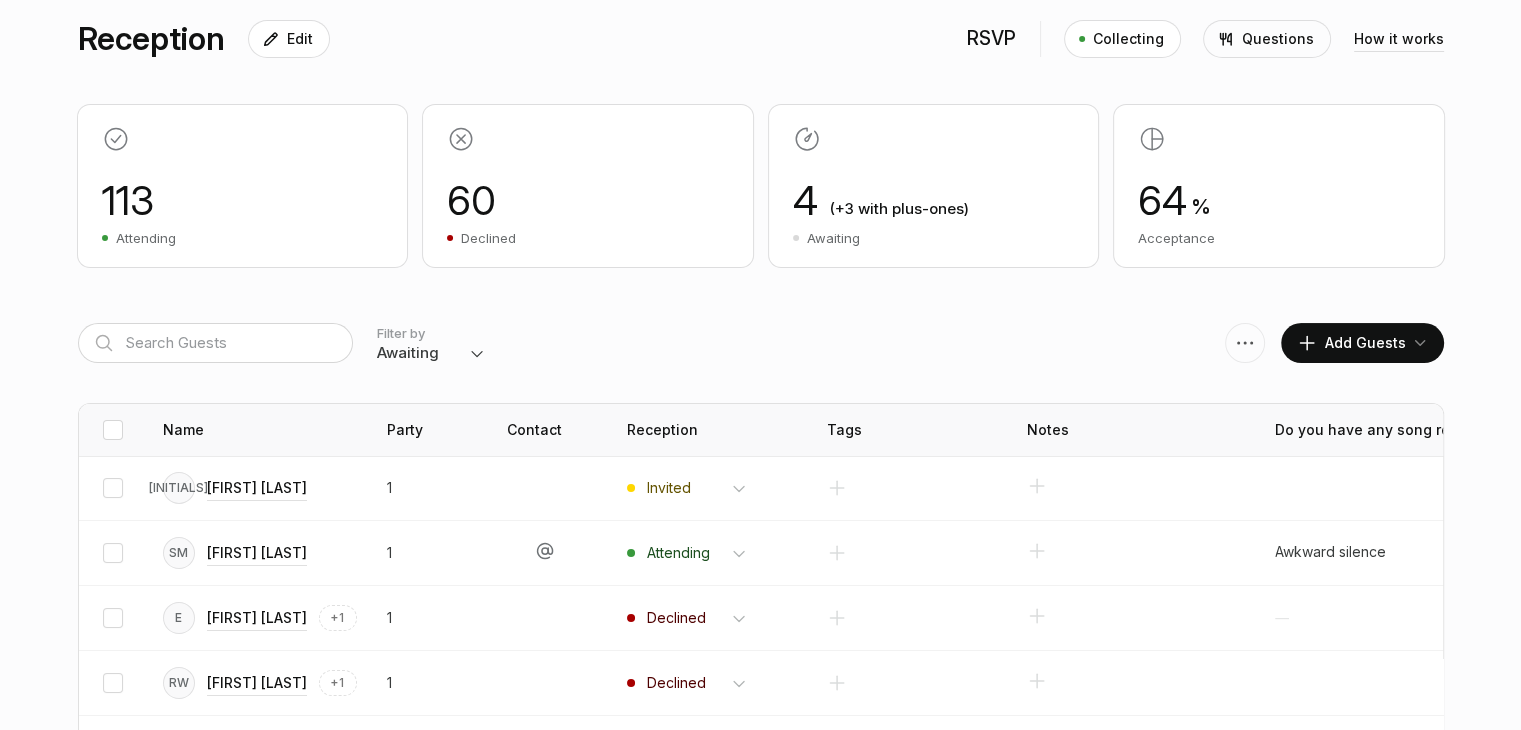 click on "Everyone
Attending
Declined
Awaiting
Not Invited" at bounding box center [431, 353] 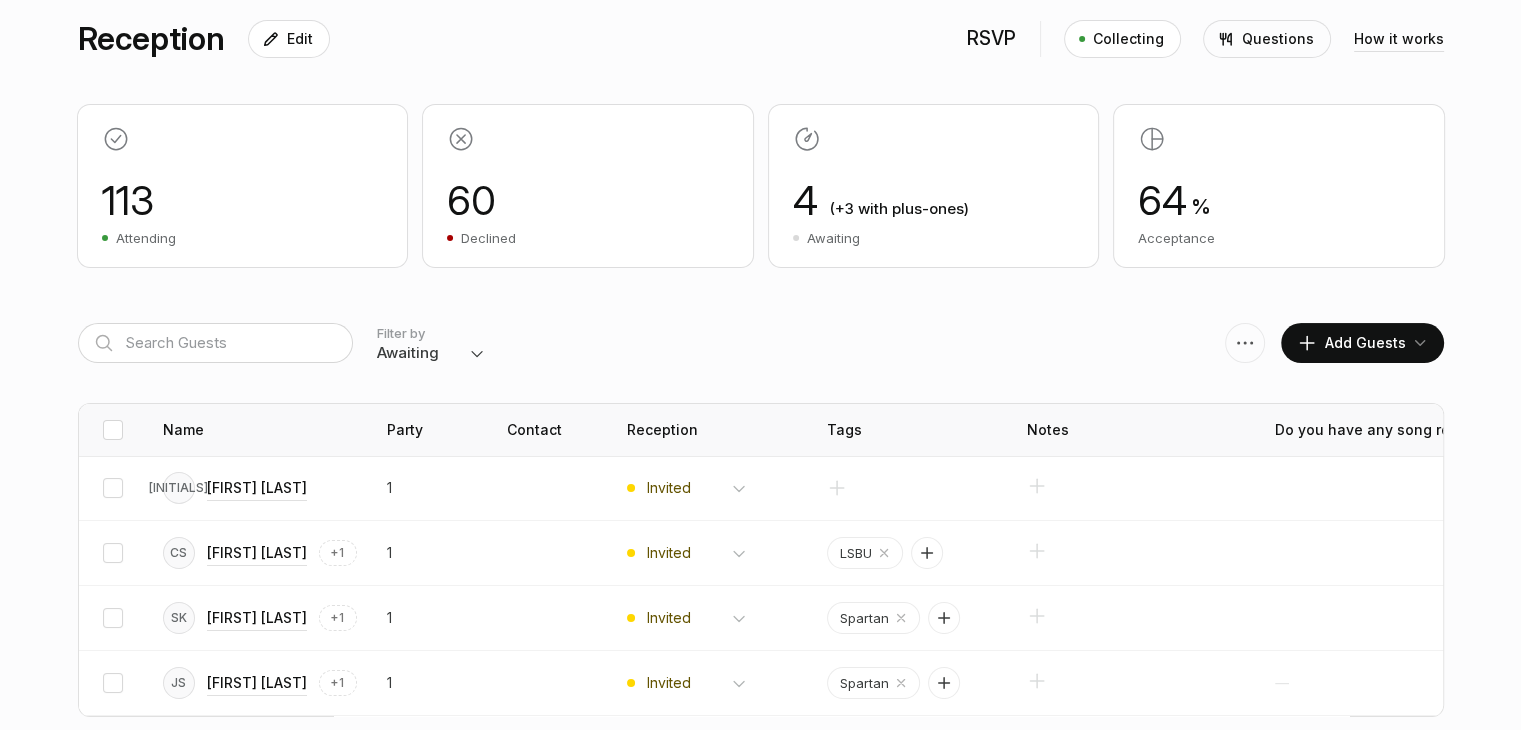 scroll, scrollTop: 233, scrollLeft: 0, axis: vertical 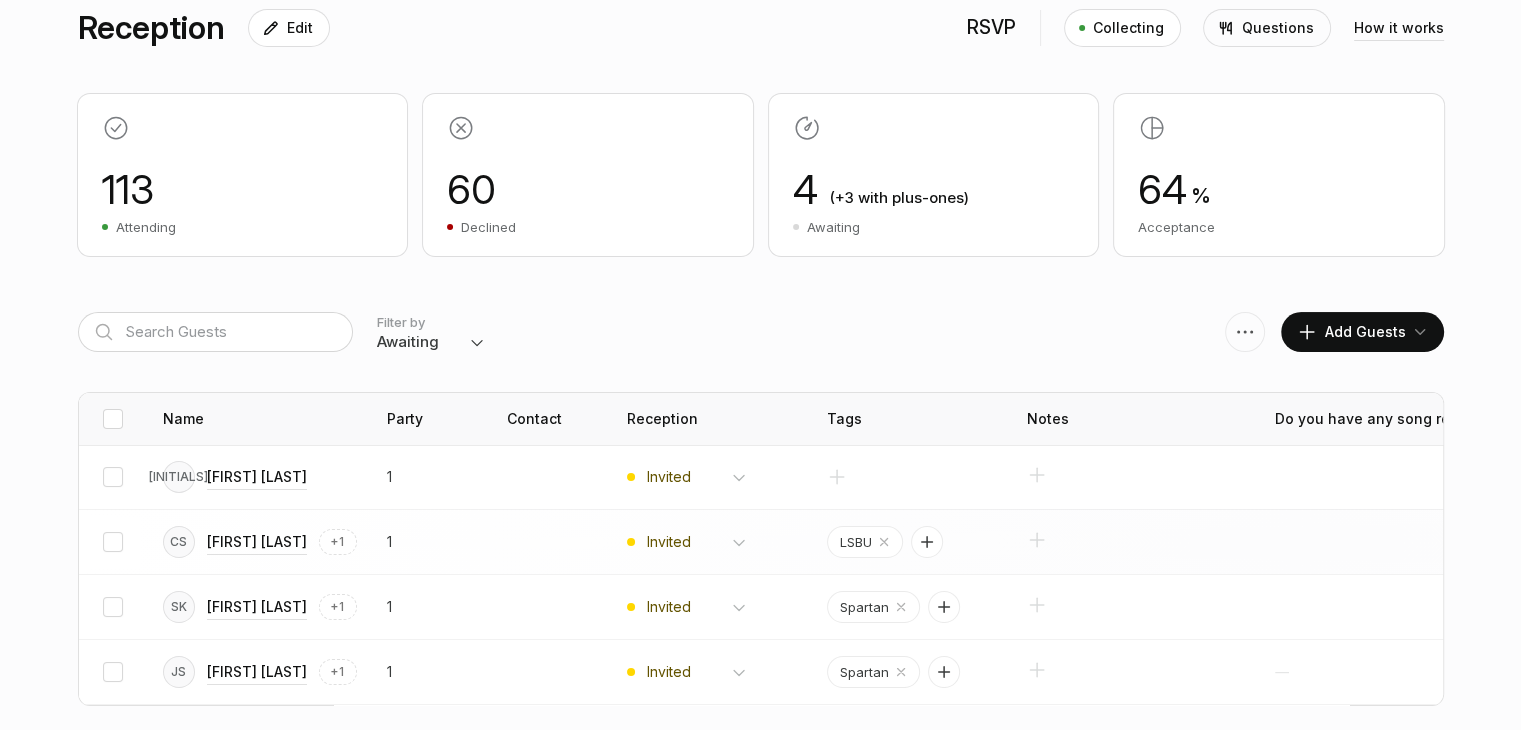 click on "Invited
Attending
Declined" at bounding box center (697, 477) 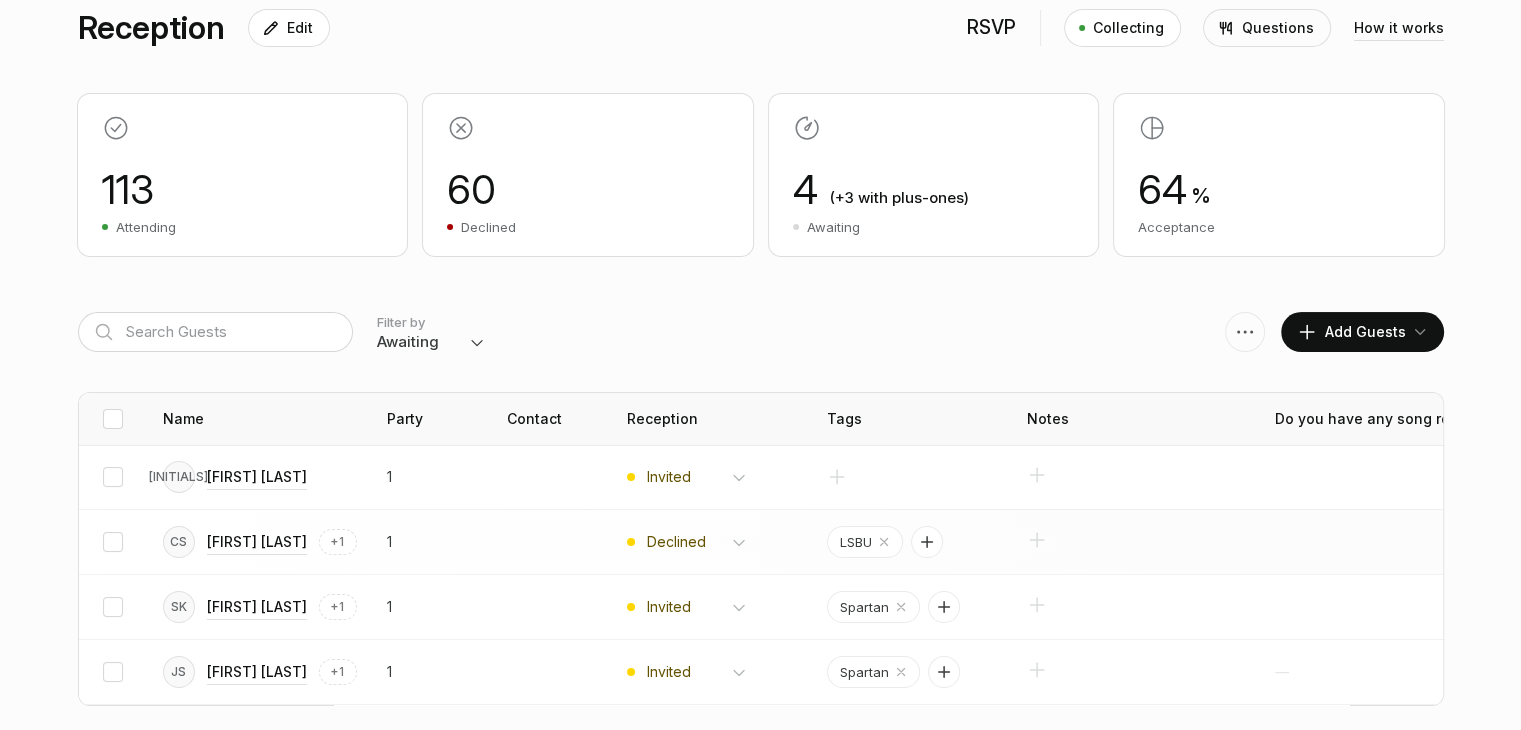 click on "Invited
Attending
Declined" at bounding box center (697, 477) 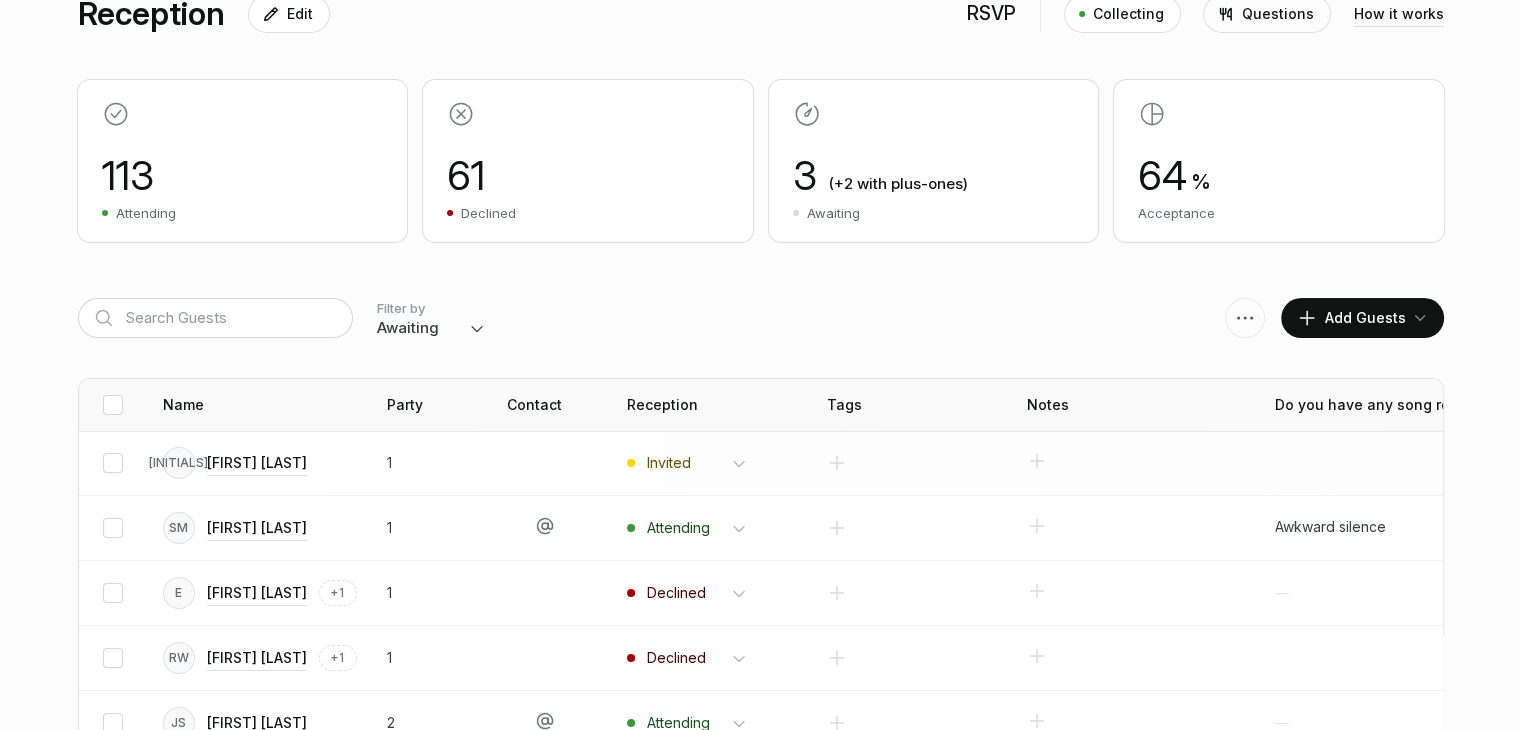 scroll, scrollTop: 168, scrollLeft: 0, axis: vertical 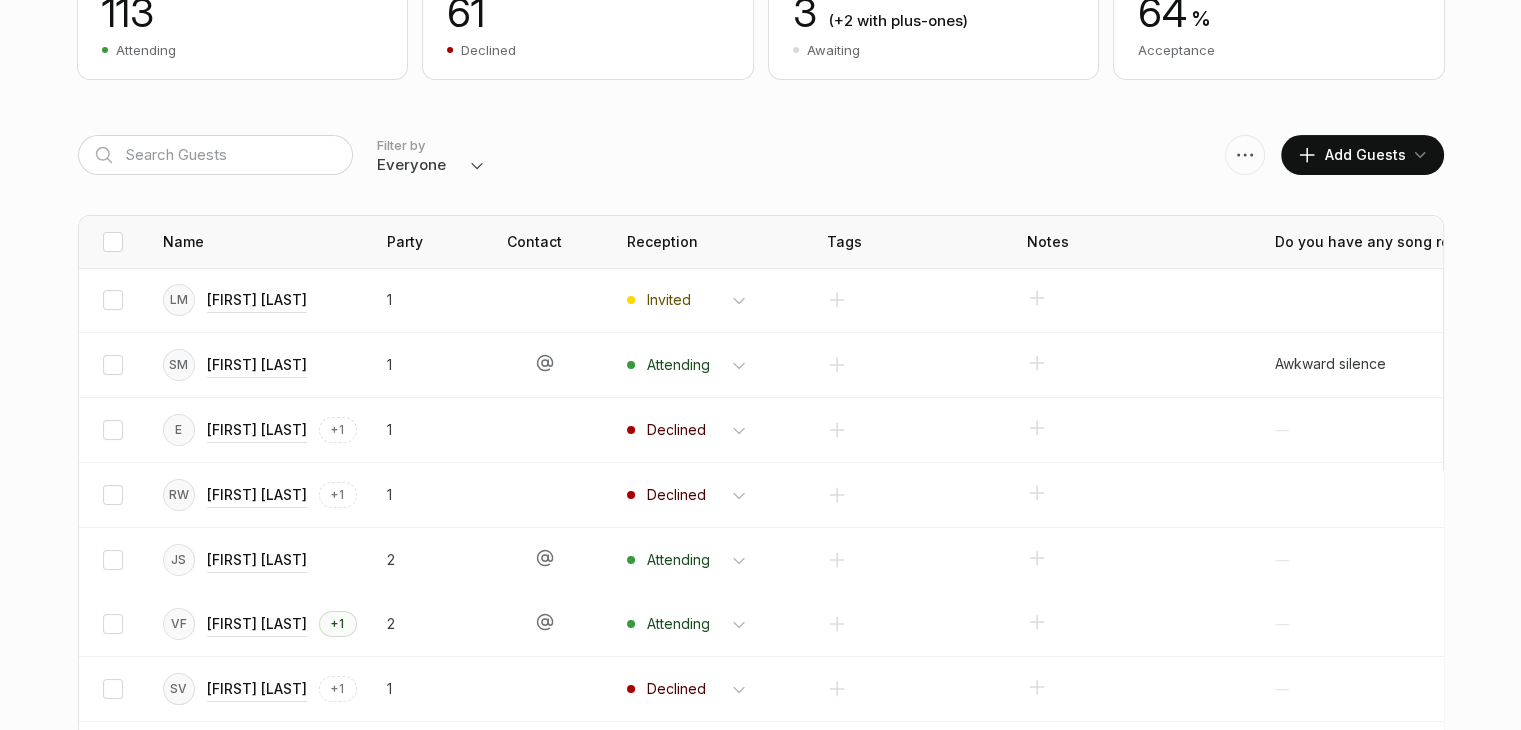 click on "Everyone
Attending
Declined
Awaiting
Not Invited" at bounding box center (431, 165) 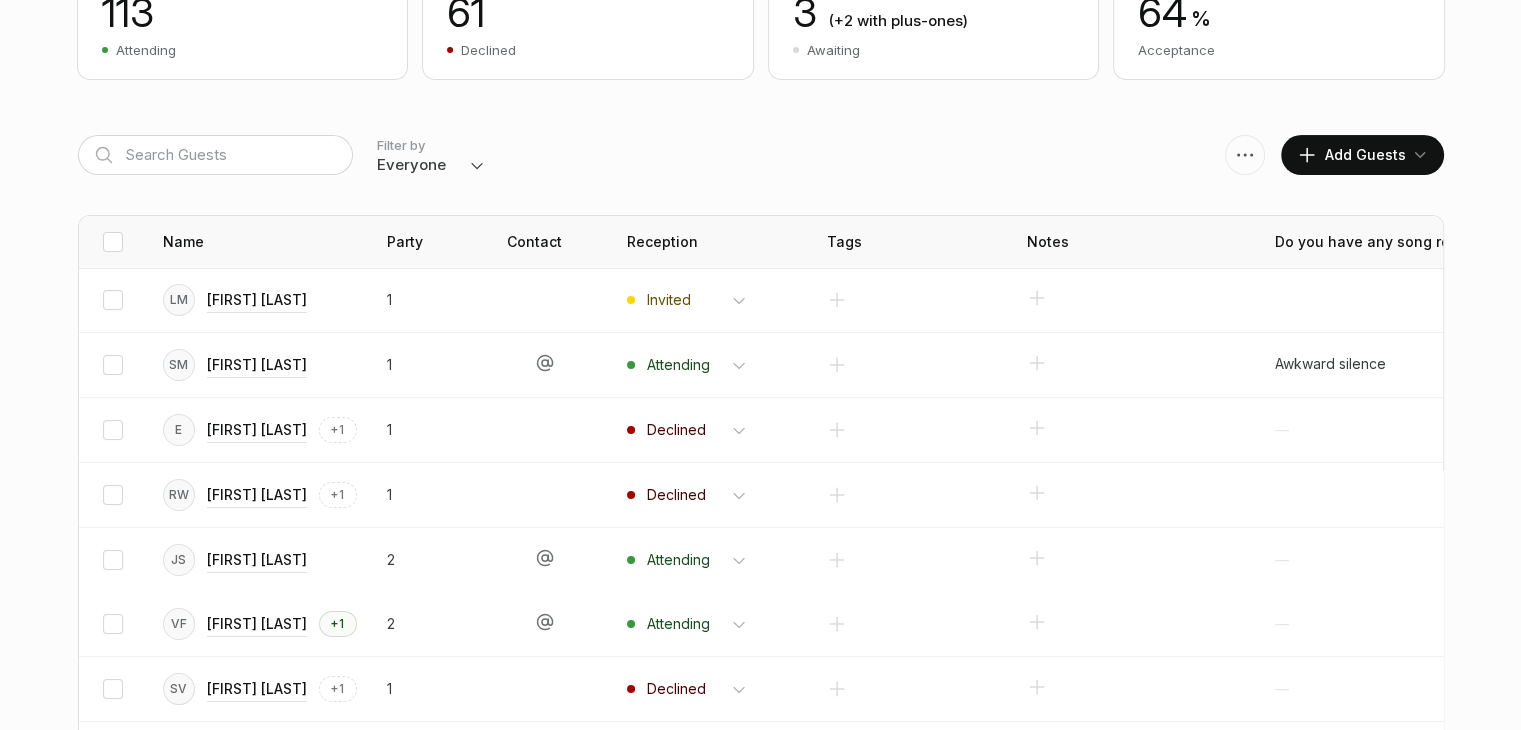 select on "invited" 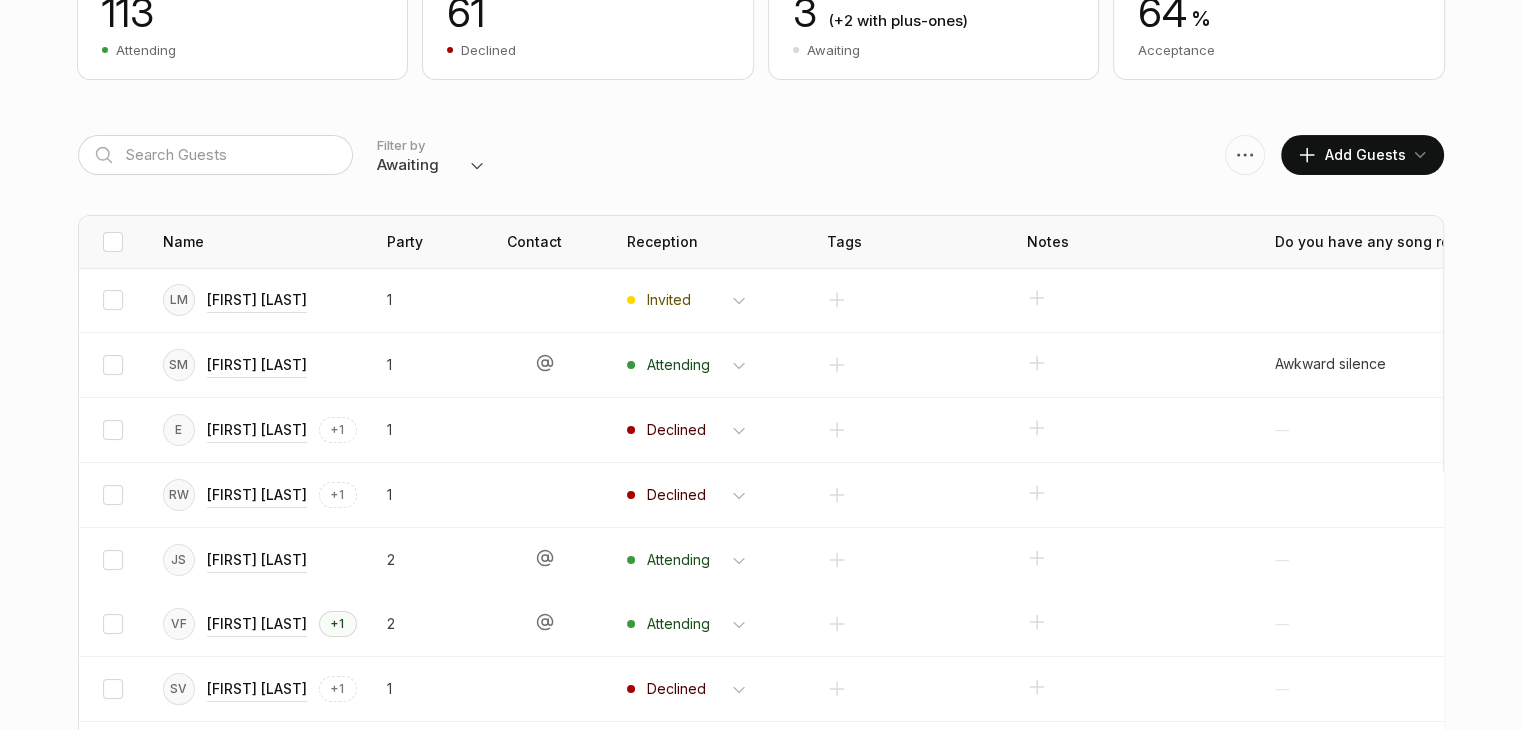 click on "Everyone
Attending
Declined
Awaiting
Not Invited" at bounding box center [431, 165] 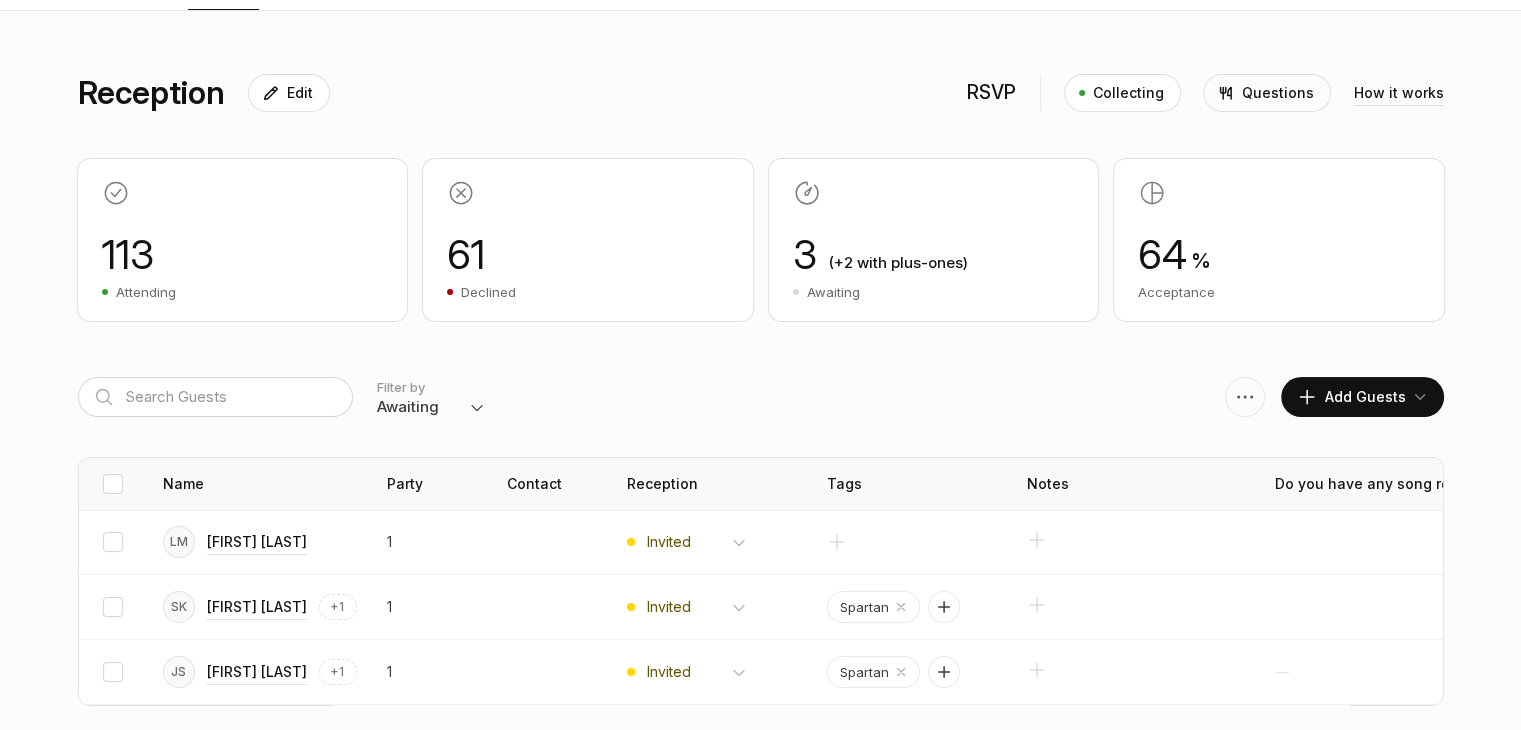 scroll, scrollTop: 0, scrollLeft: 0, axis: both 